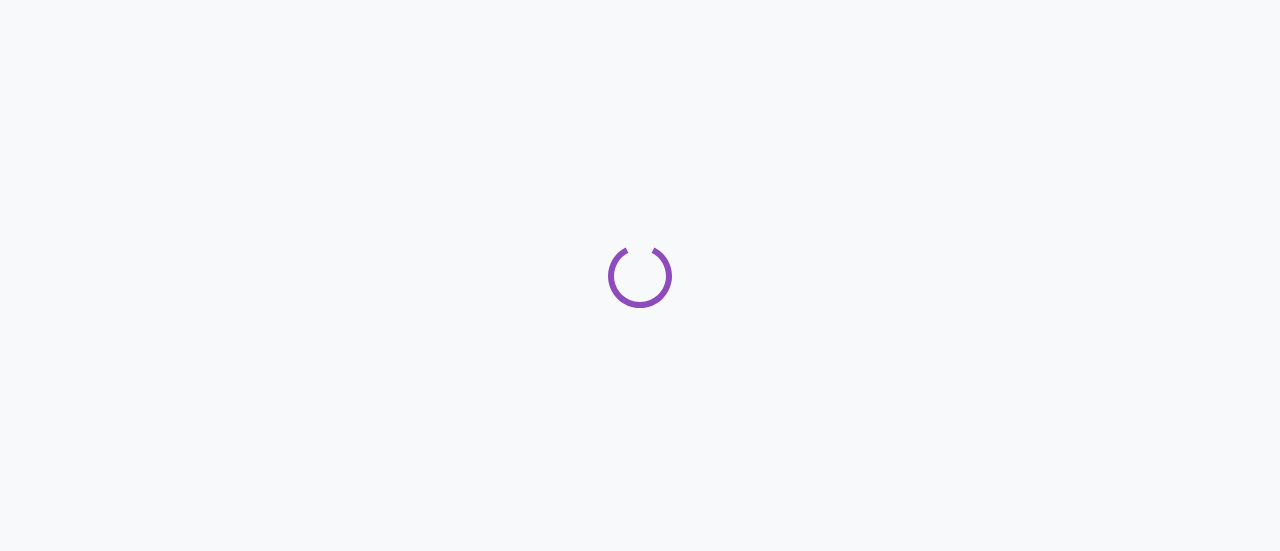 scroll, scrollTop: 0, scrollLeft: 0, axis: both 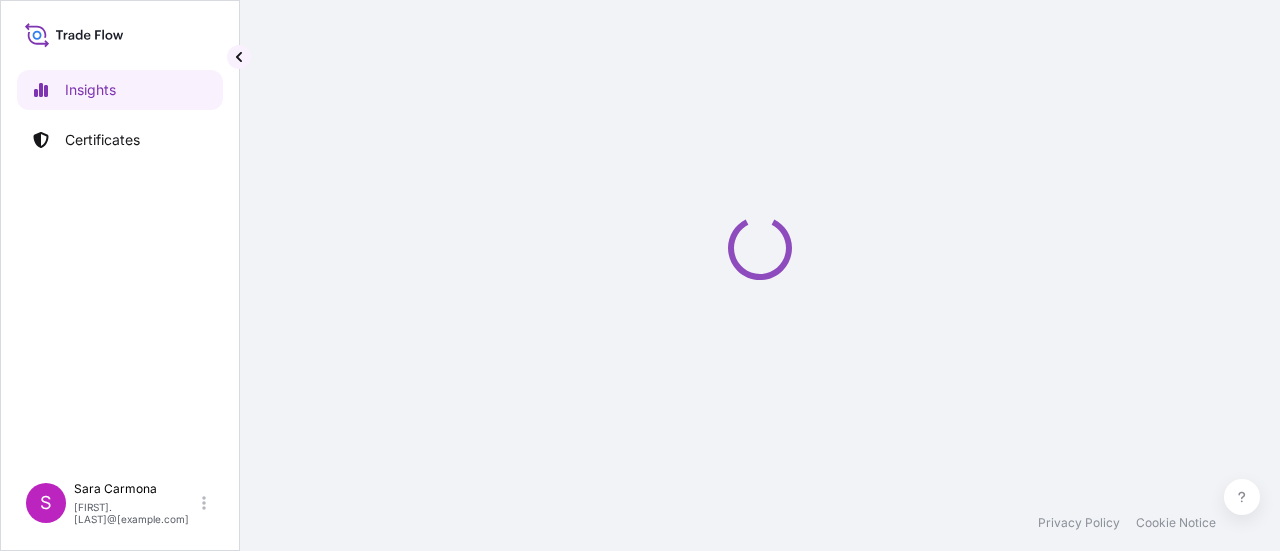 select on "2025" 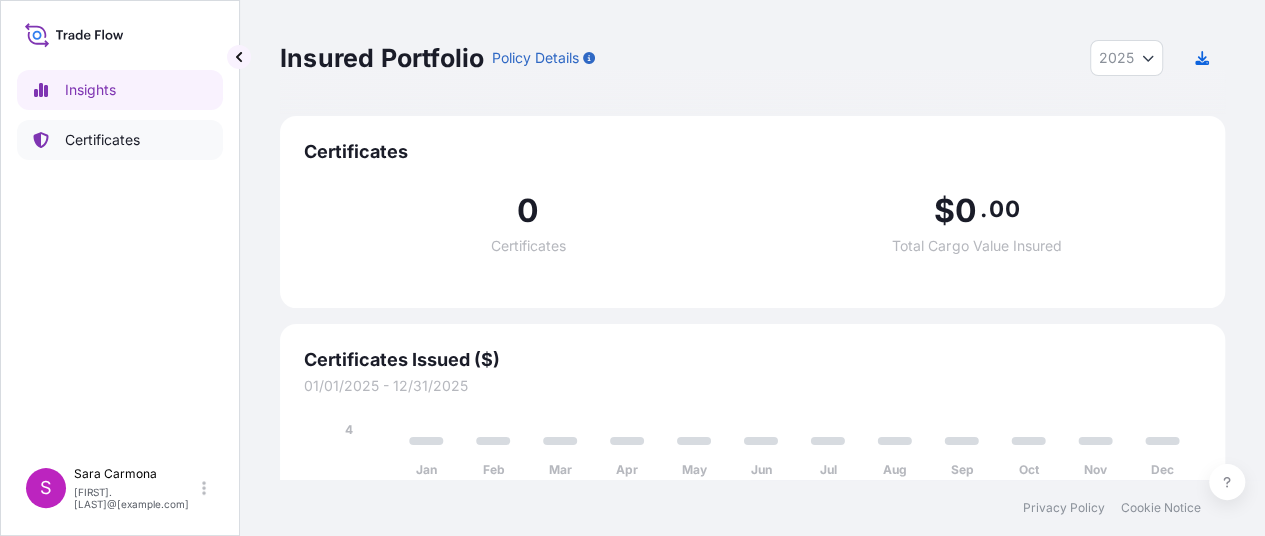 click on "Certificates" at bounding box center (102, 140) 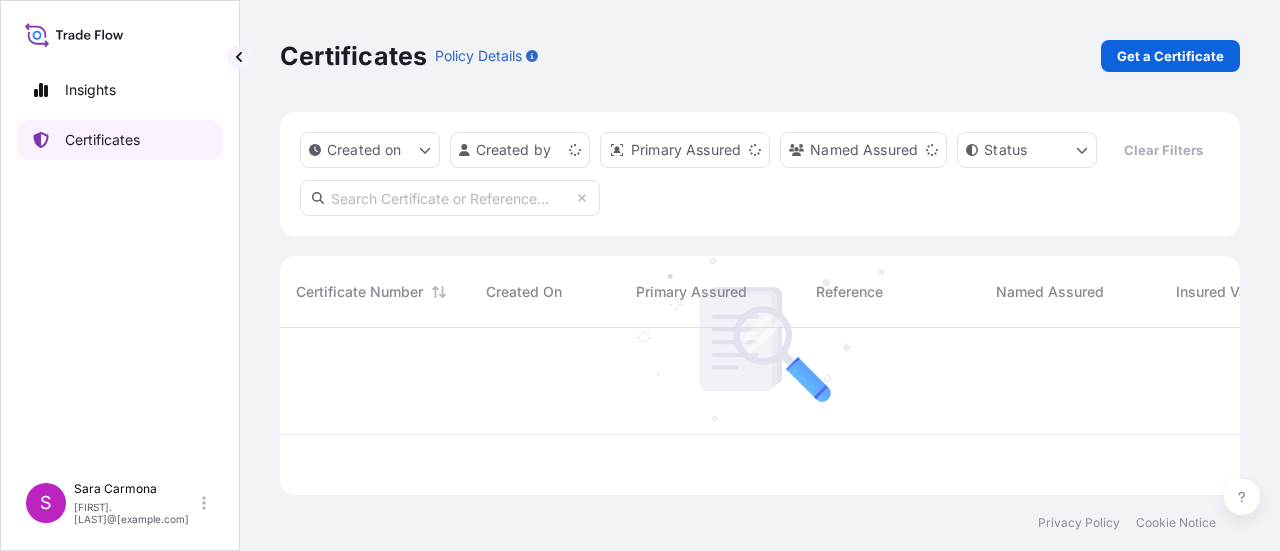 scroll, scrollTop: 16, scrollLeft: 16, axis: both 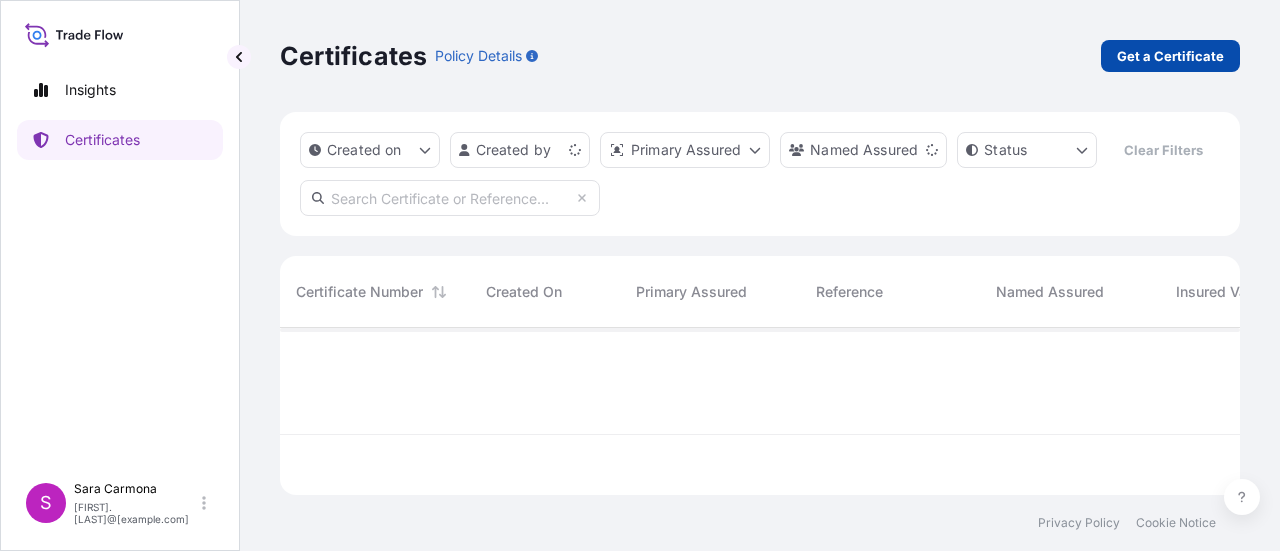 click on "Get a Certificate" at bounding box center [1170, 56] 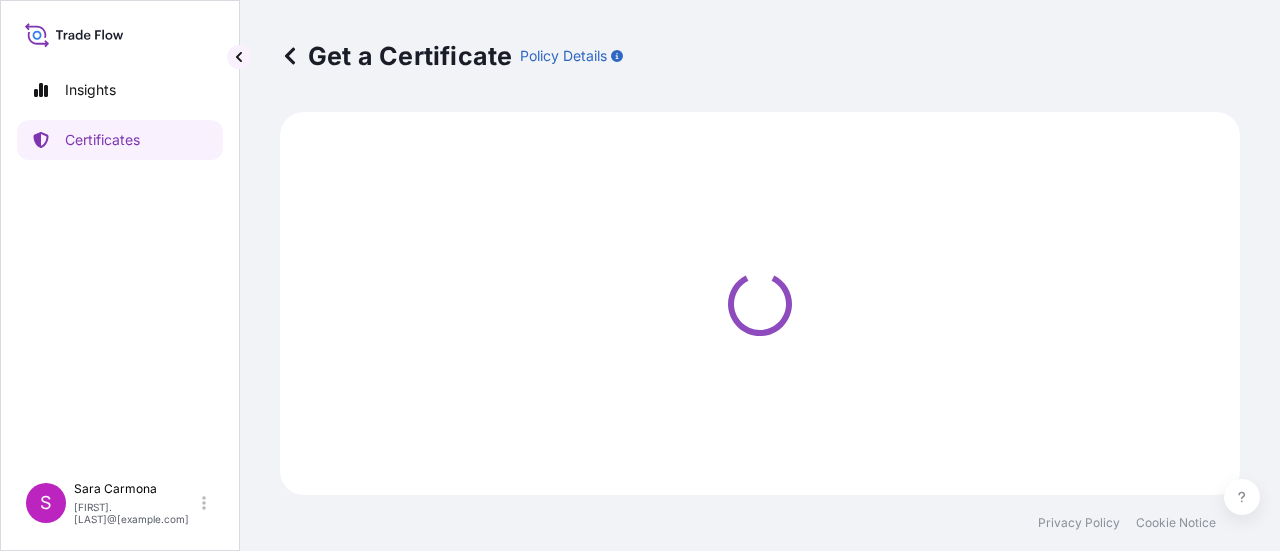 select on "Sea" 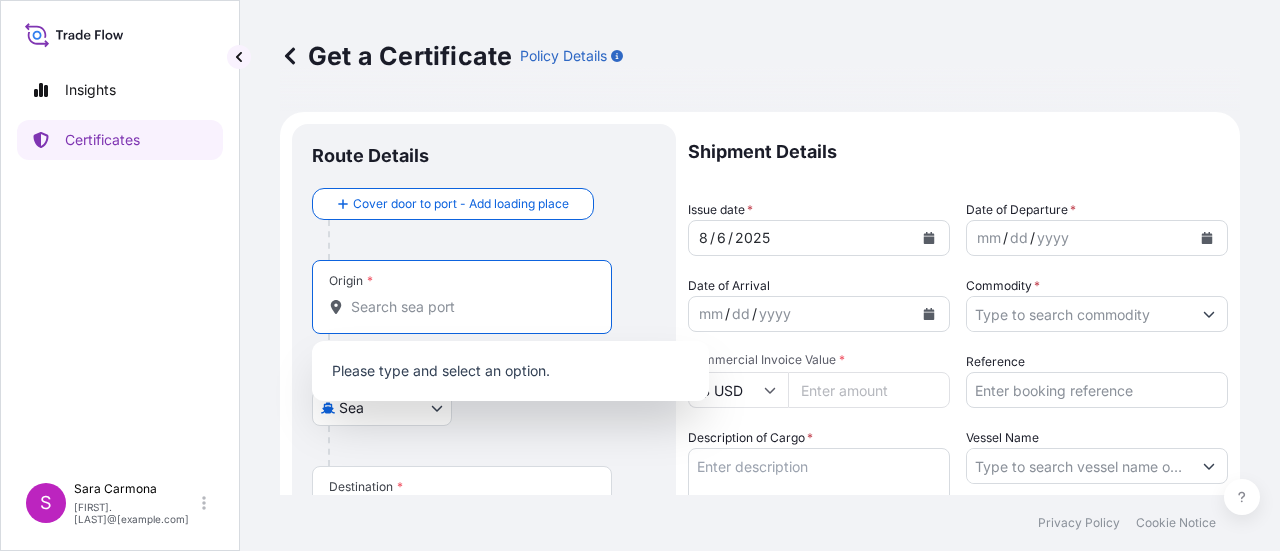 click on "Origin *" at bounding box center (469, 307) 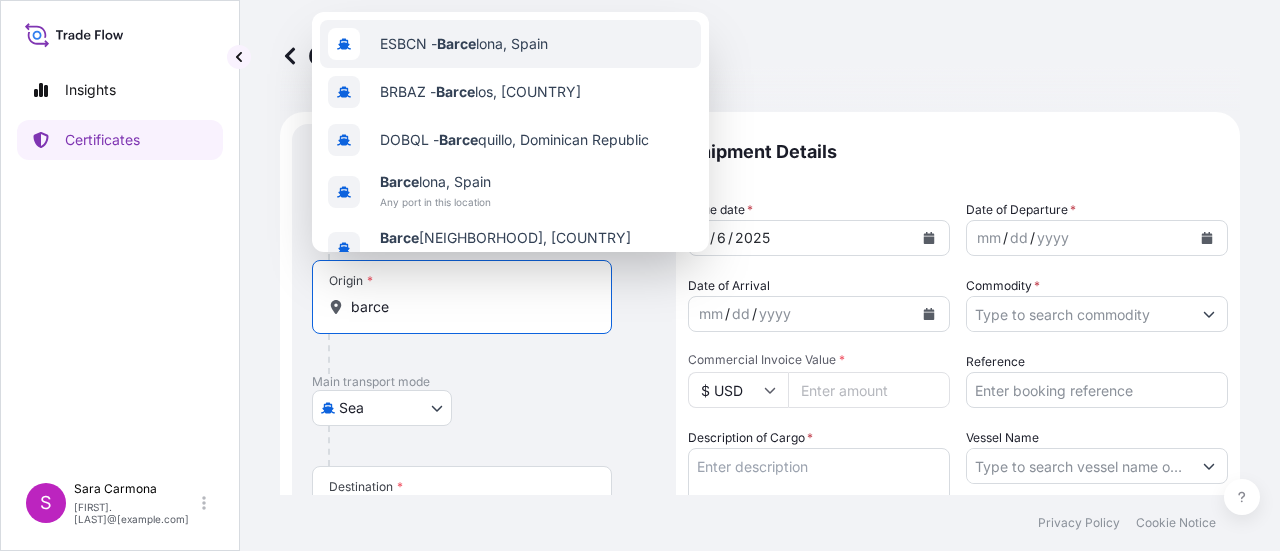 click on "ESBCN - [CITY], [COUNTRY]" at bounding box center (464, 44) 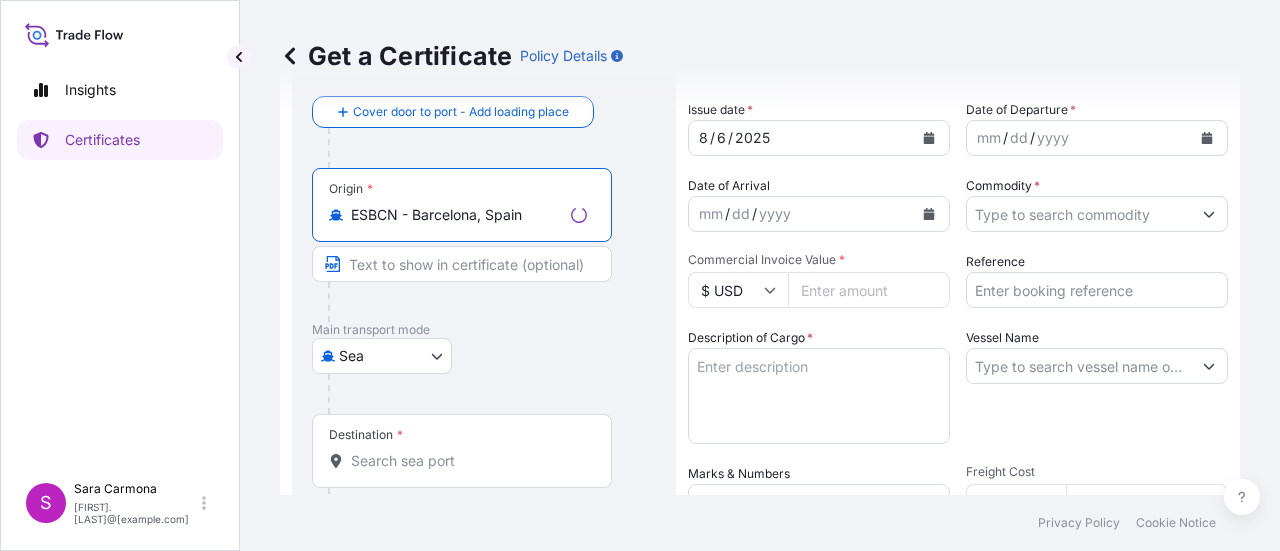 scroll, scrollTop: 200, scrollLeft: 0, axis: vertical 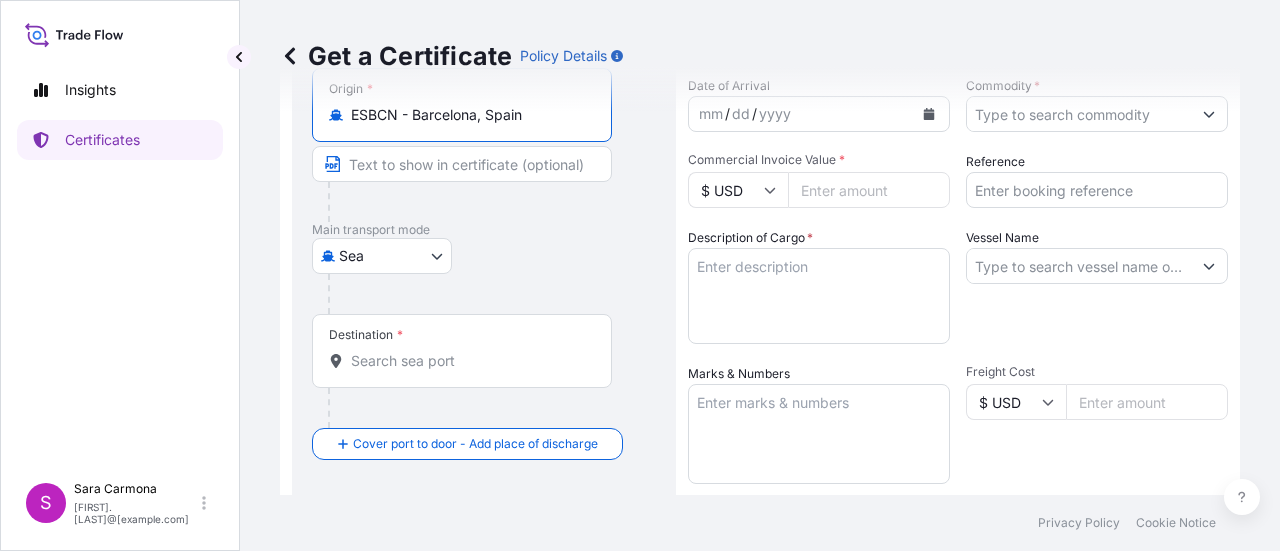 type on "ESBCN - Barcelona, Spain" 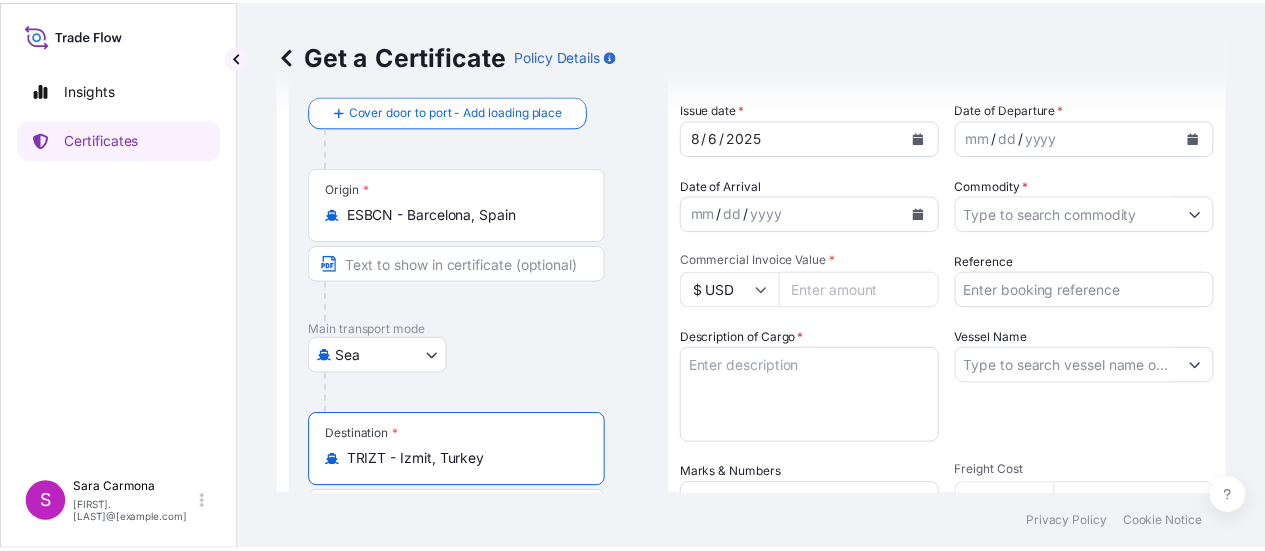 scroll, scrollTop: 0, scrollLeft: 0, axis: both 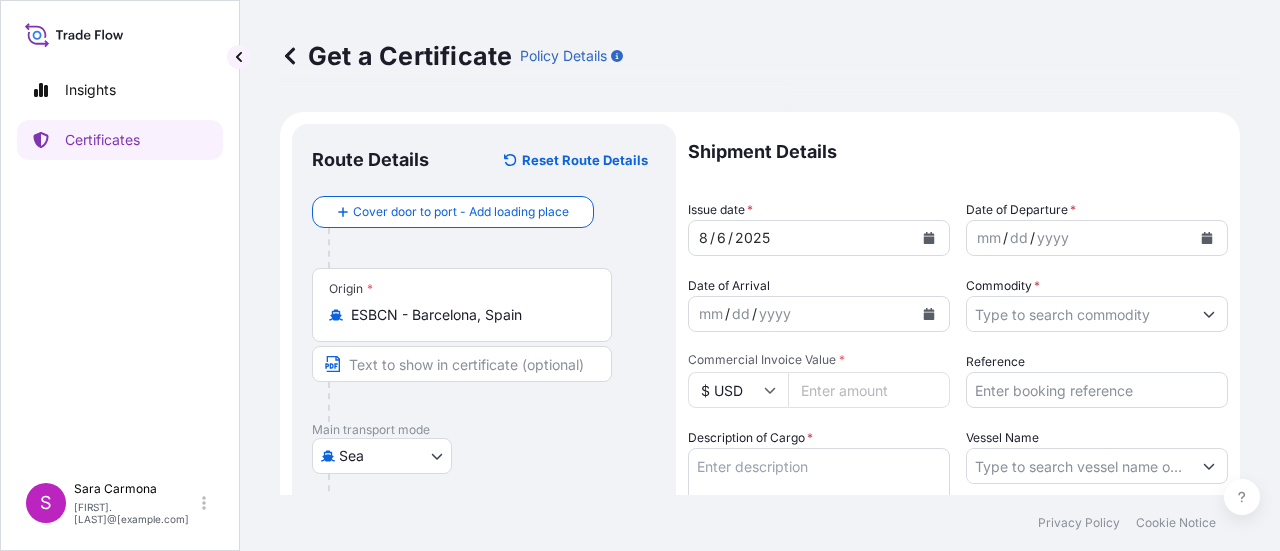 type on "TRIZT - Izmit, Turkey" 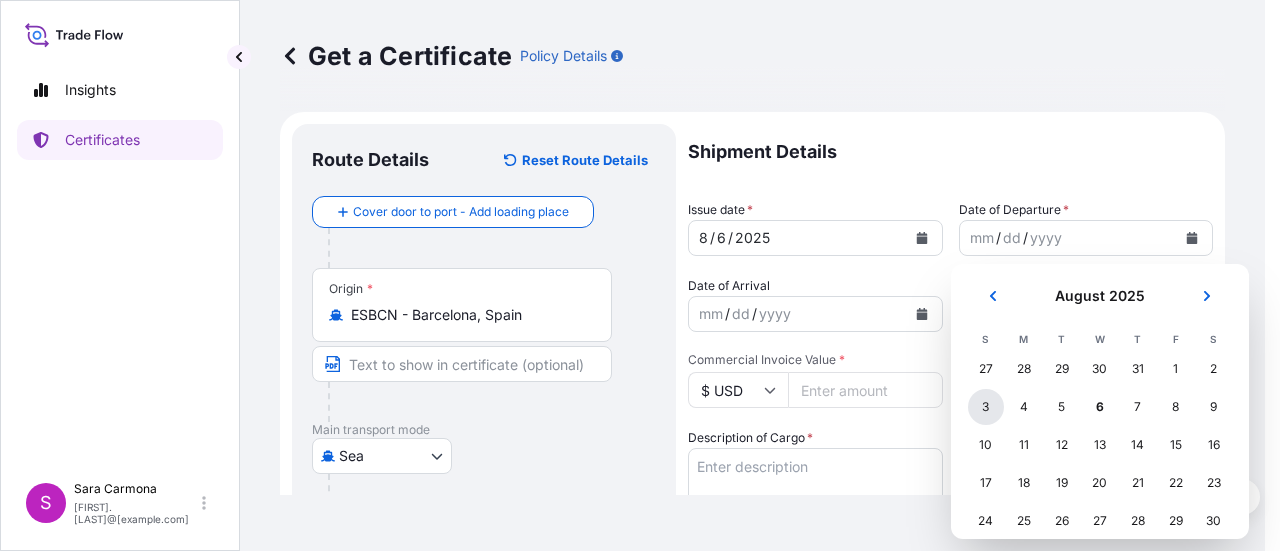 click on "3" at bounding box center (986, 407) 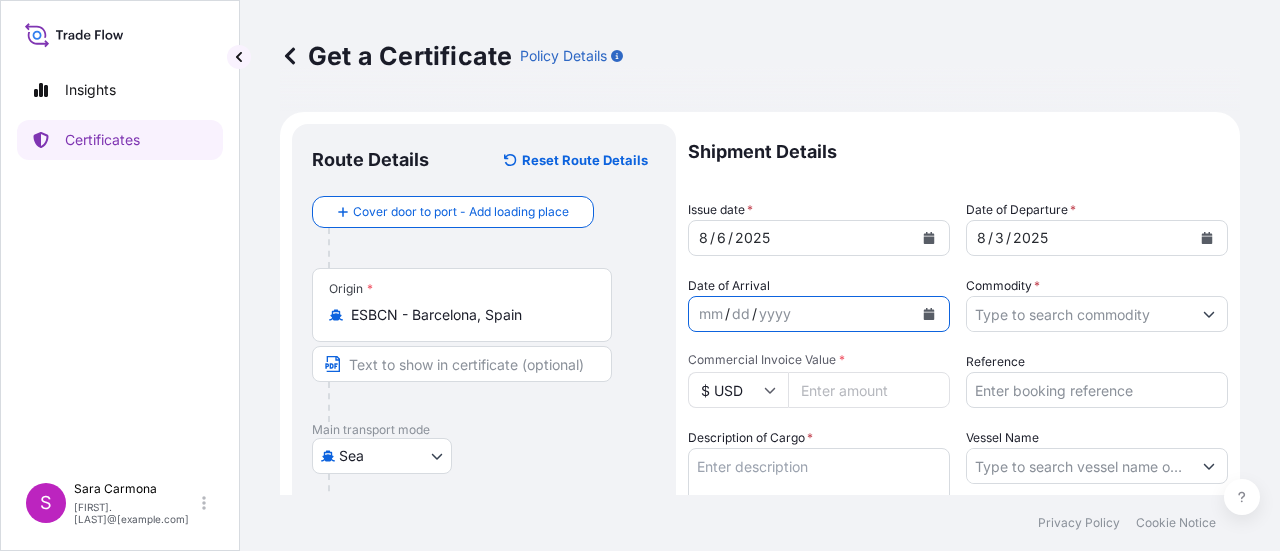 click 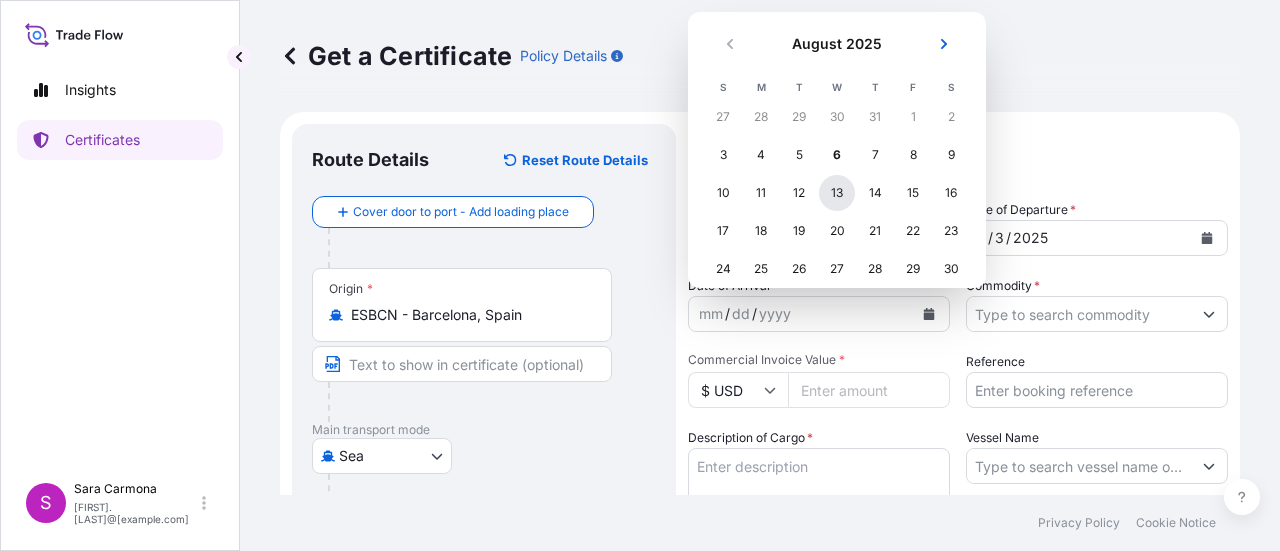 click on "13" at bounding box center [837, 193] 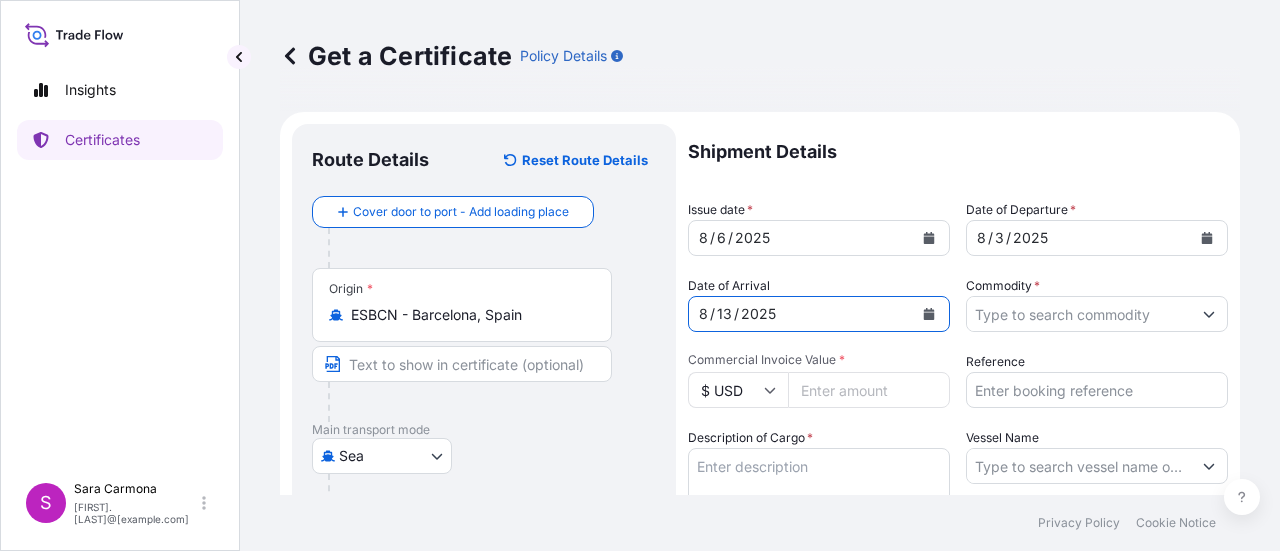 click 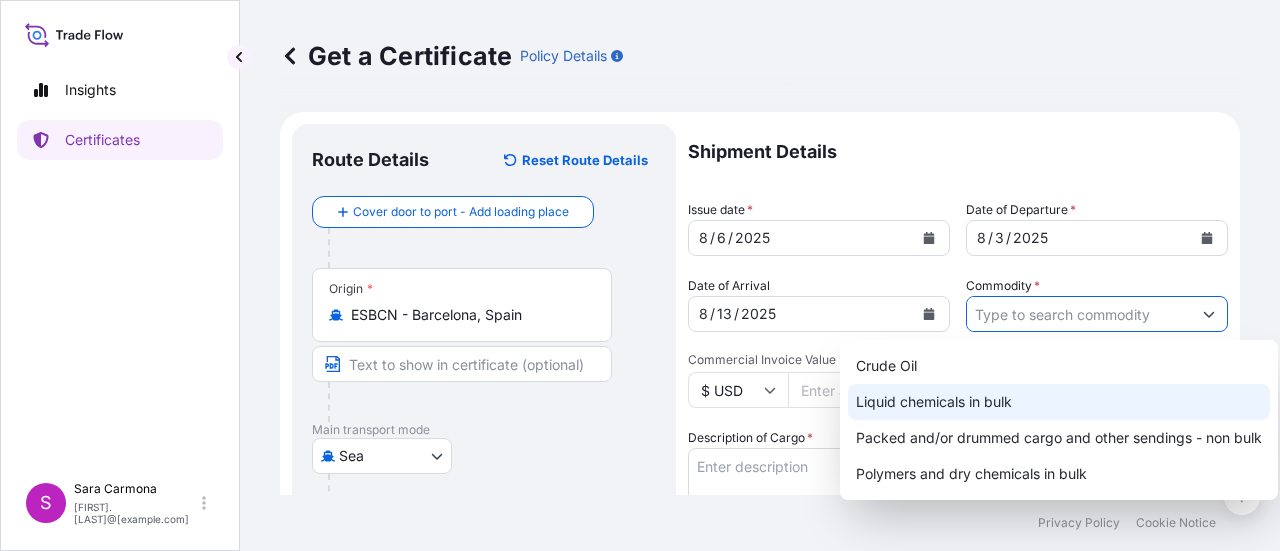 click on "Liquid chemicals in bulk" at bounding box center [1059, 402] 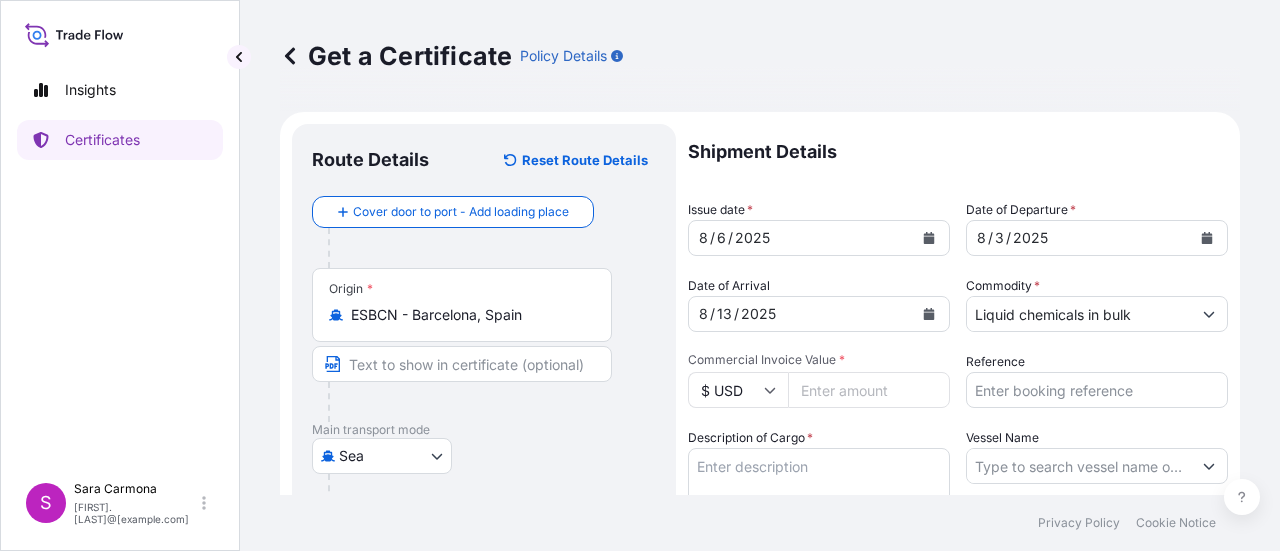 click 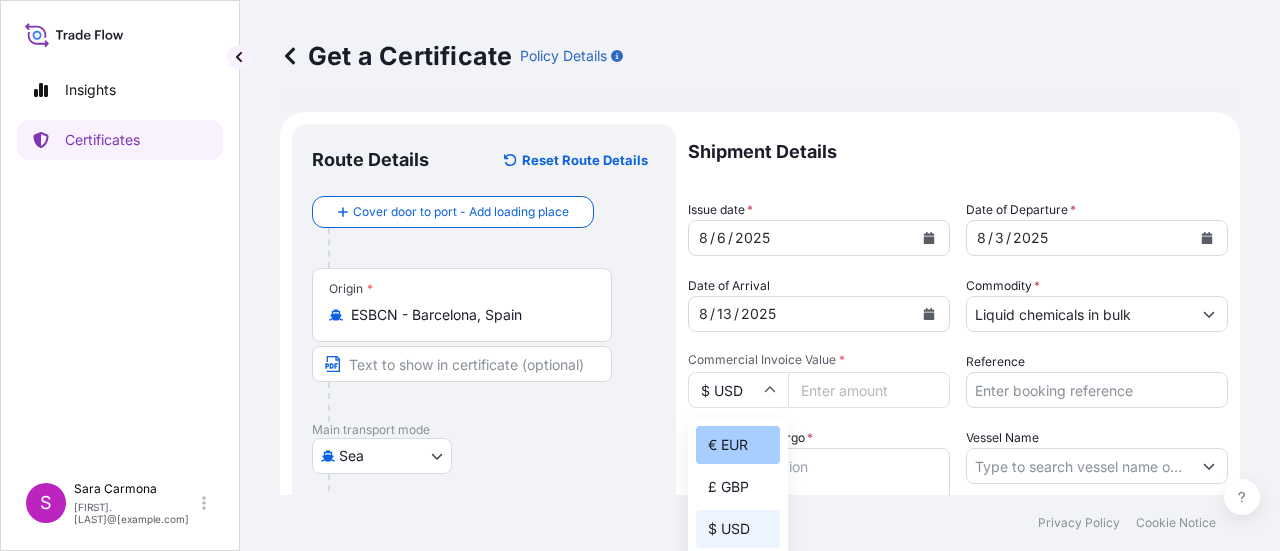 click on "€ EUR" at bounding box center [738, 445] 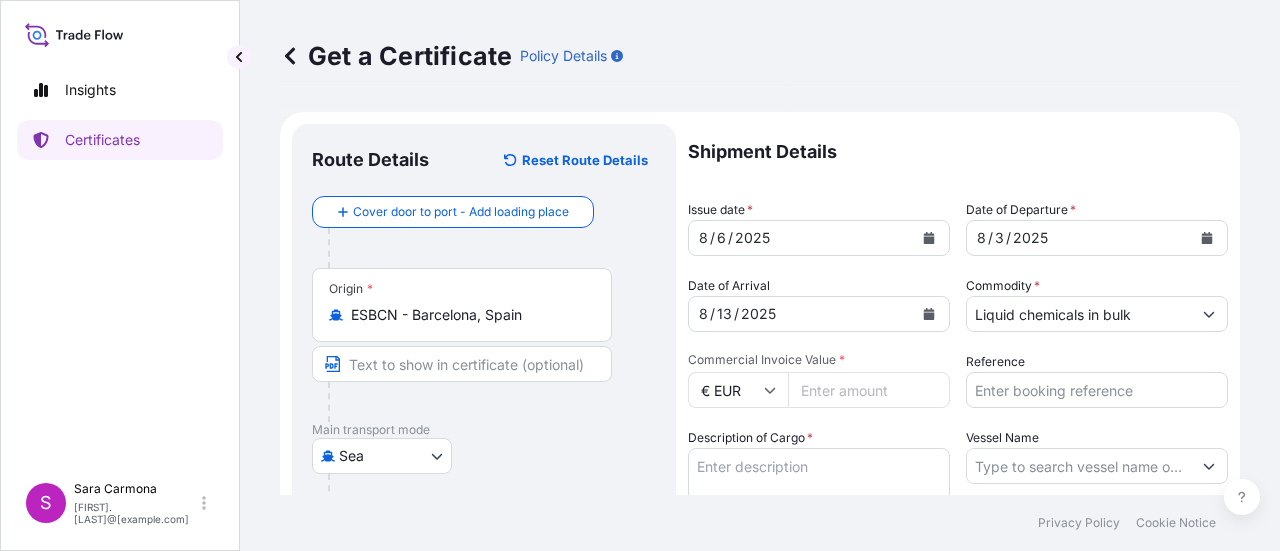 click on "Commercial Invoice Value    *" at bounding box center (869, 390) 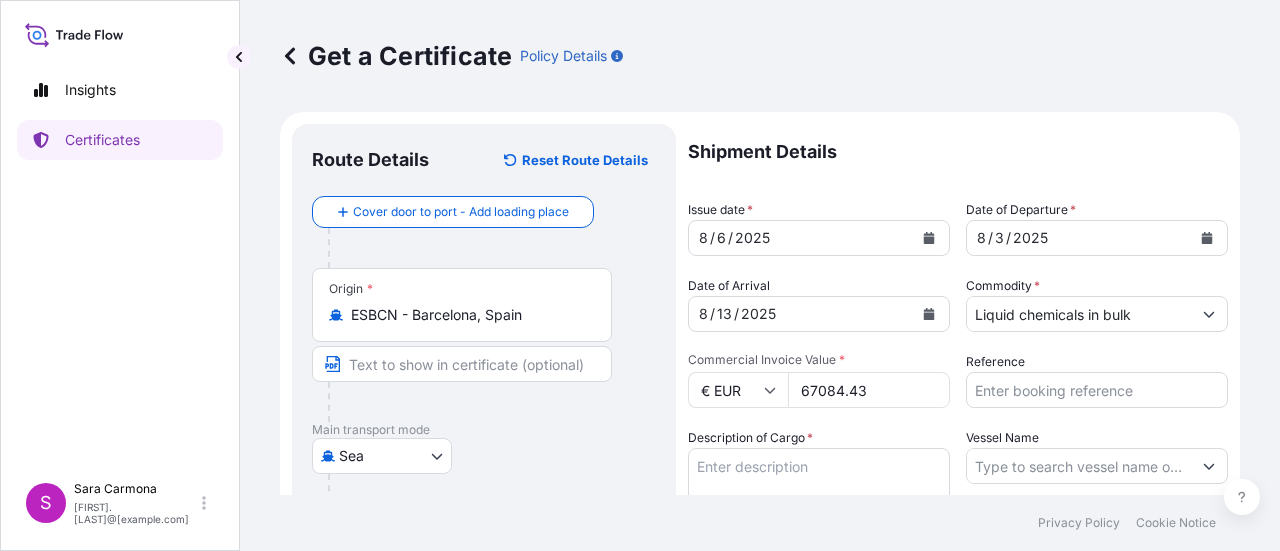 type on "67084.43" 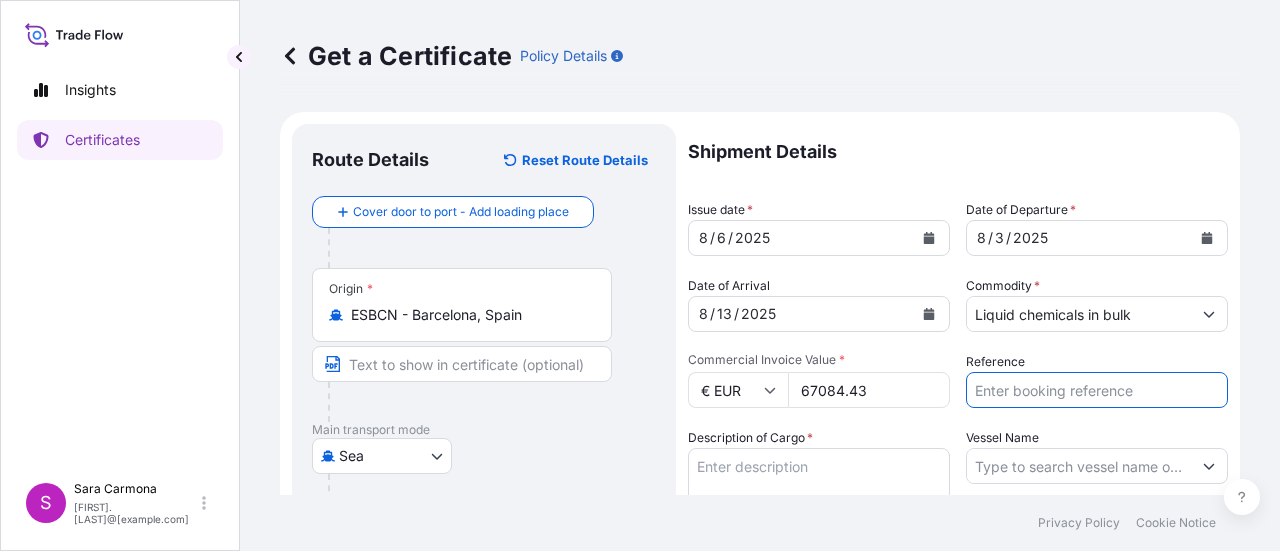click on "Reference" at bounding box center [1097, 390] 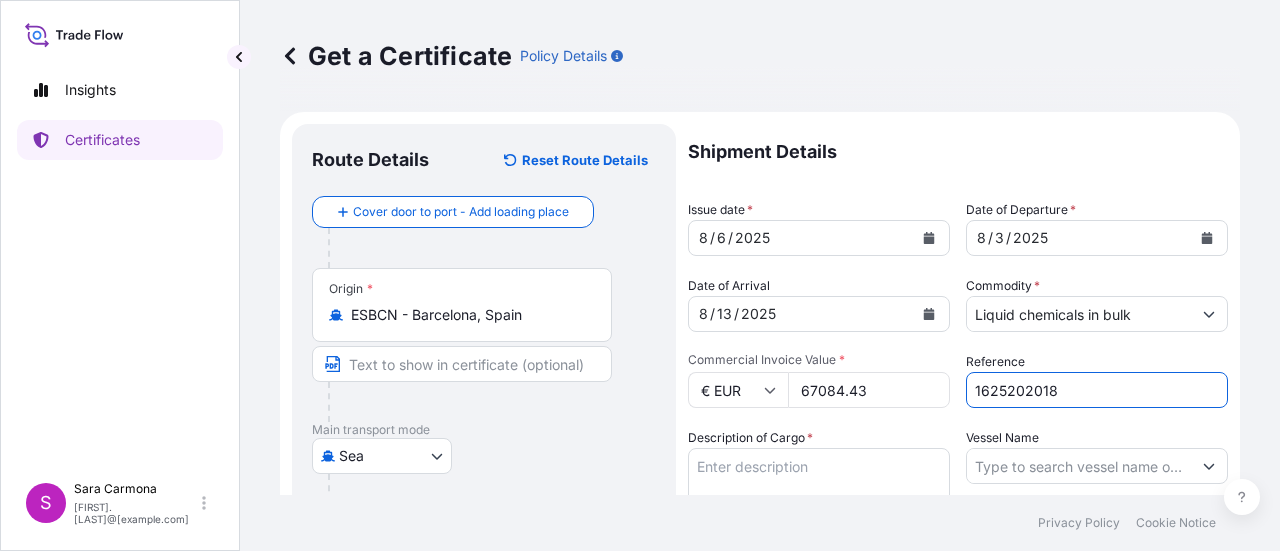type on "1625202018" 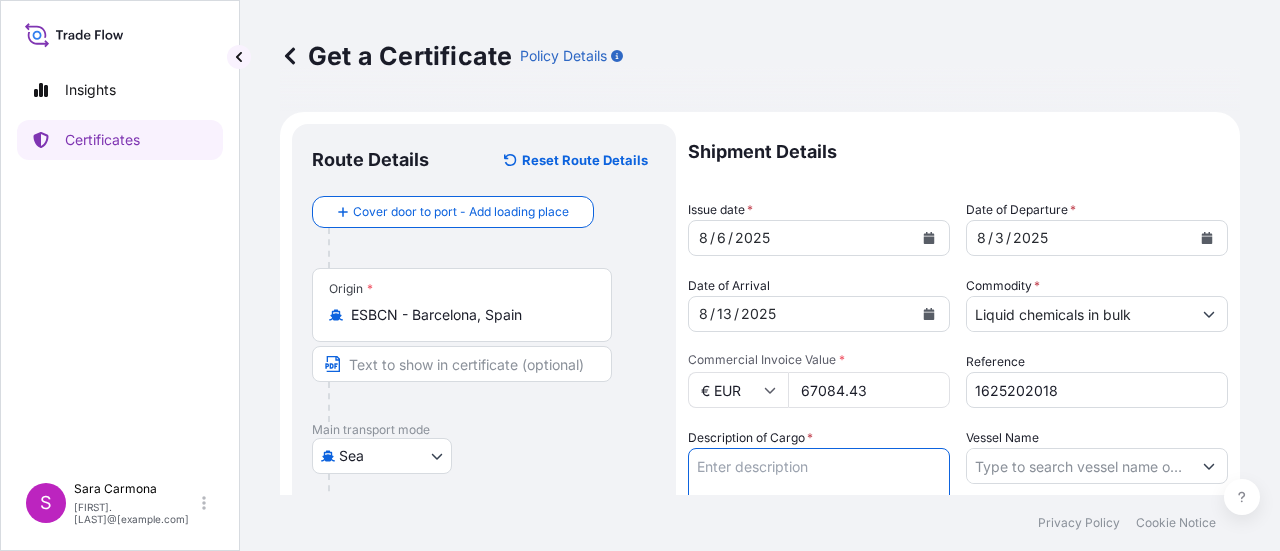 click on "Description of Cargo *" at bounding box center (819, 496) 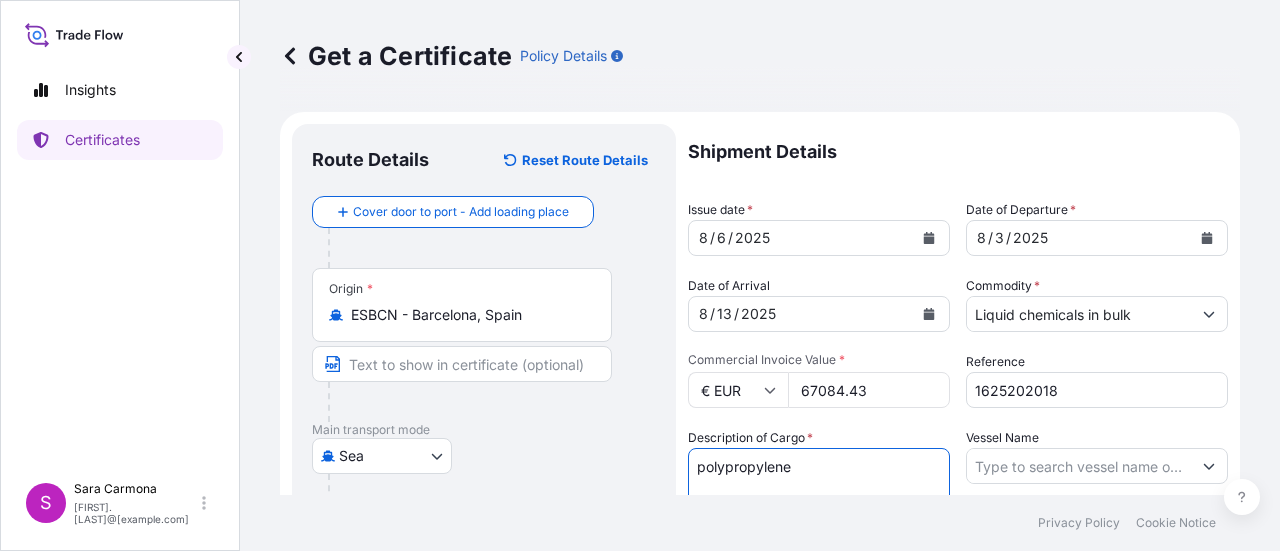 type on "polypropylene" 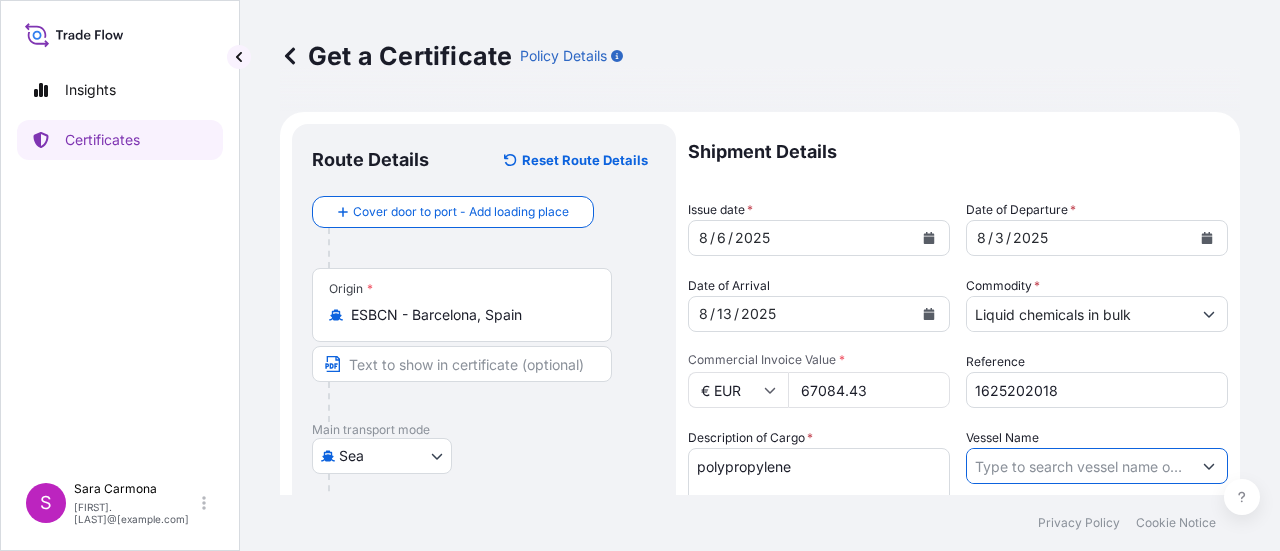 click on "Vessel Name" at bounding box center (1079, 466) 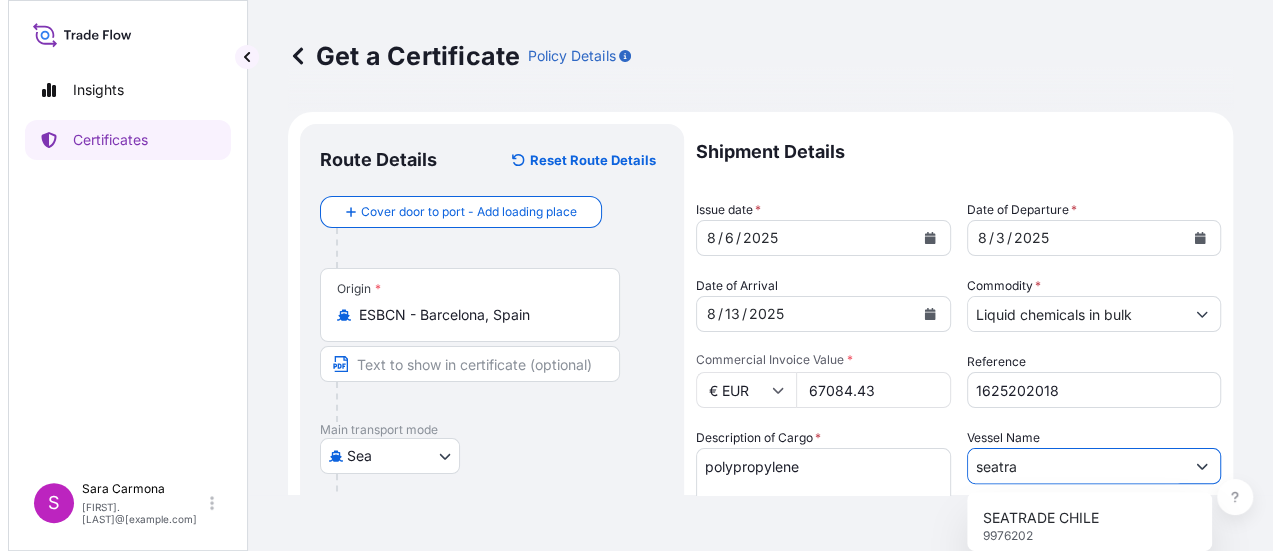 scroll, scrollTop: 100, scrollLeft: 0, axis: vertical 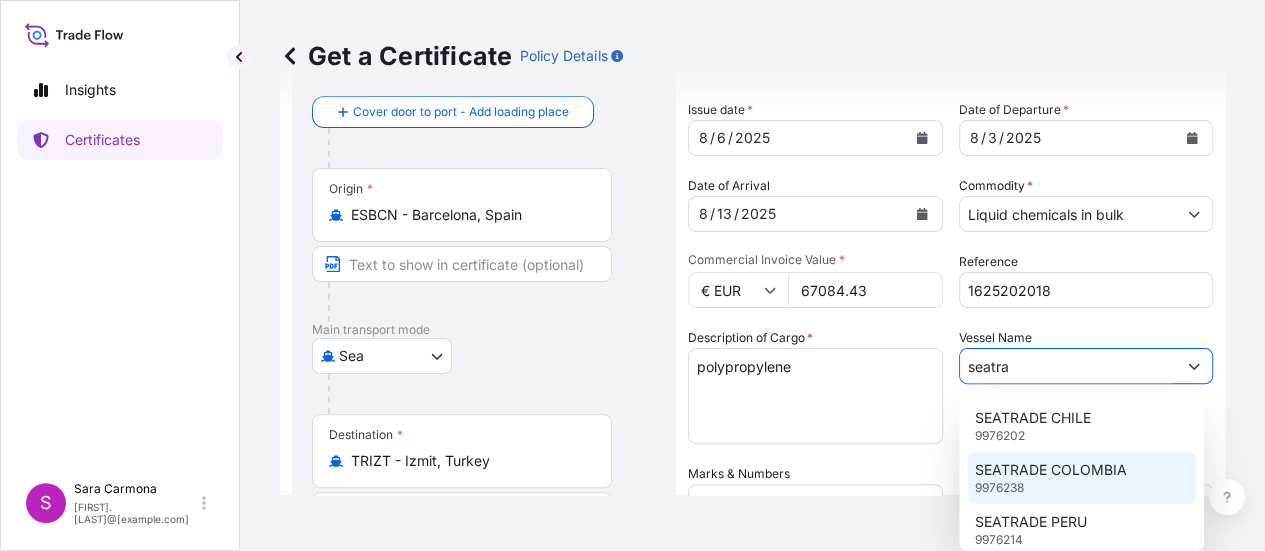 click on "SEATRADE COLOMBIA" at bounding box center (1051, 470) 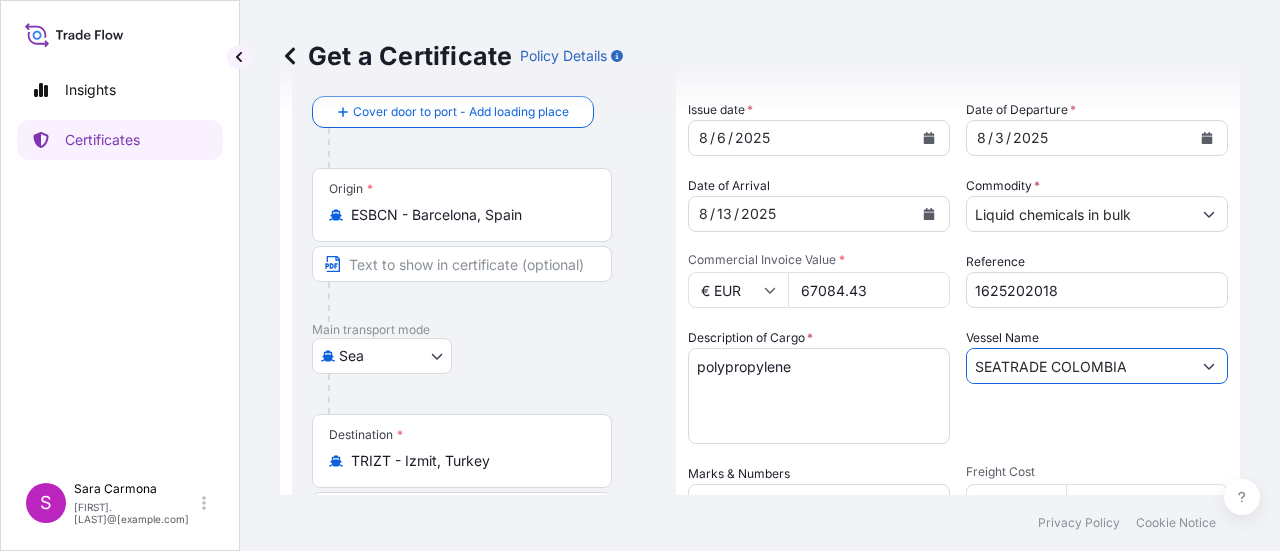 scroll, scrollTop: 200, scrollLeft: 0, axis: vertical 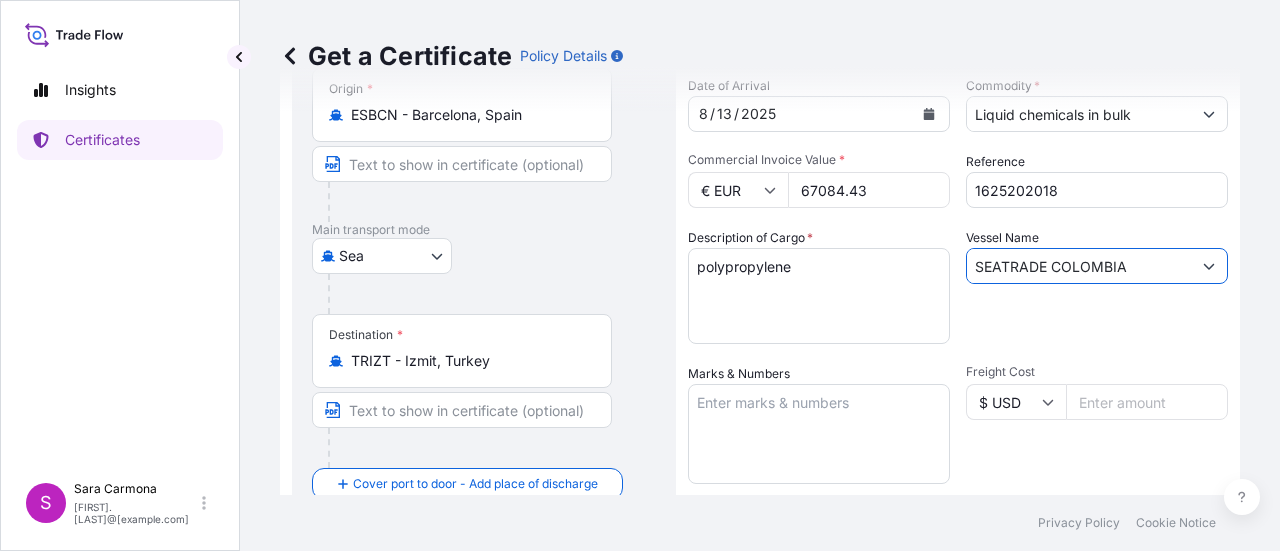 type on "SEATRADE COLOMBIA" 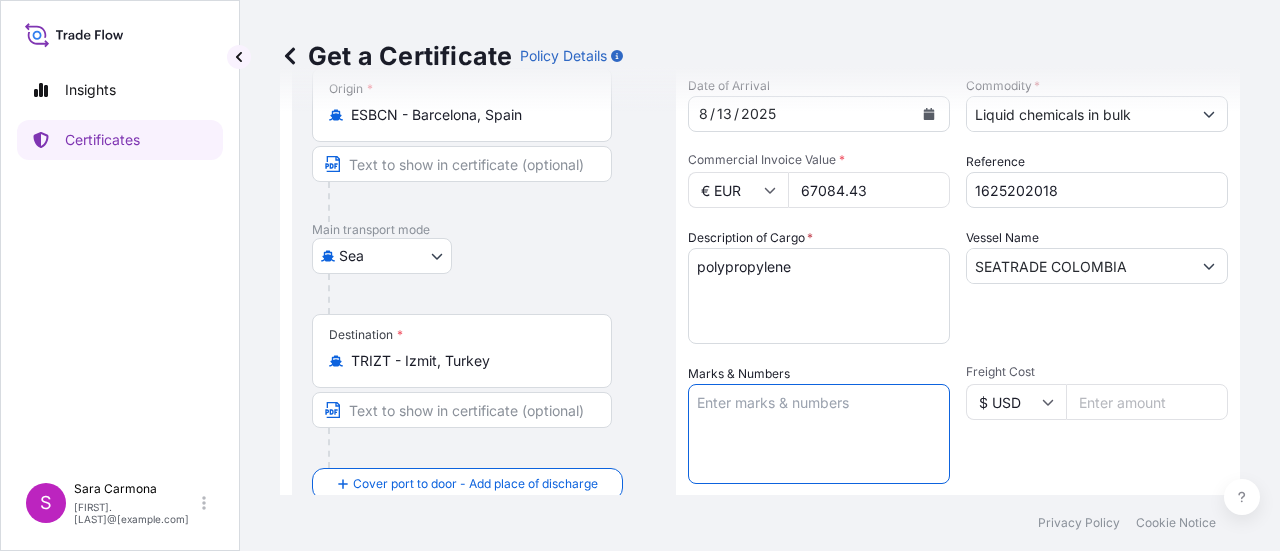 click on "Marks & Numbers" at bounding box center (819, 434) 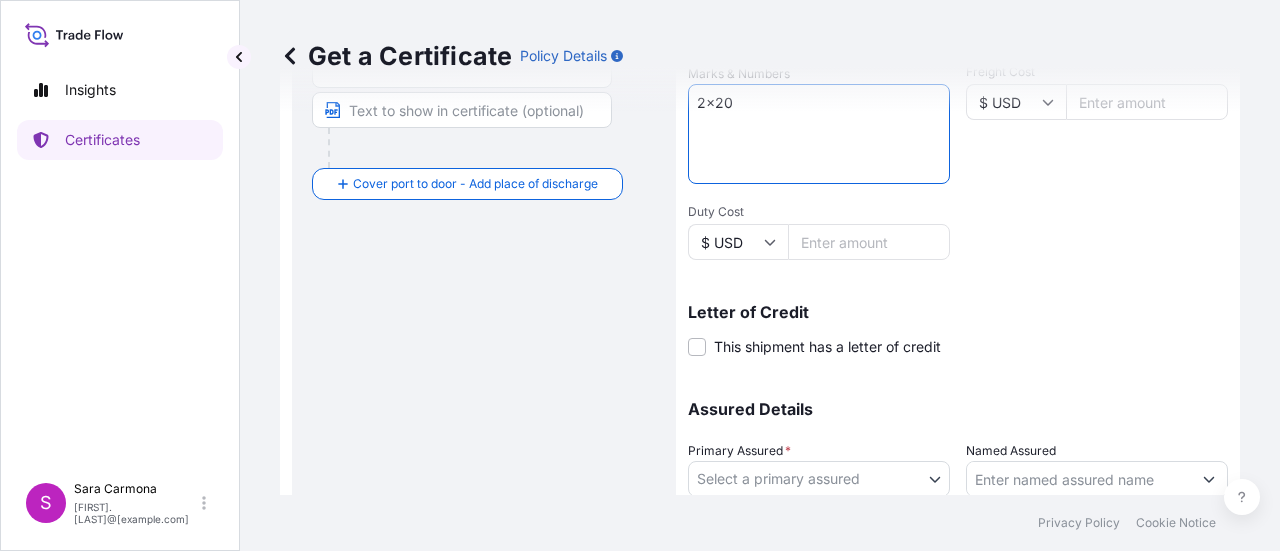 scroll, scrollTop: 600, scrollLeft: 0, axis: vertical 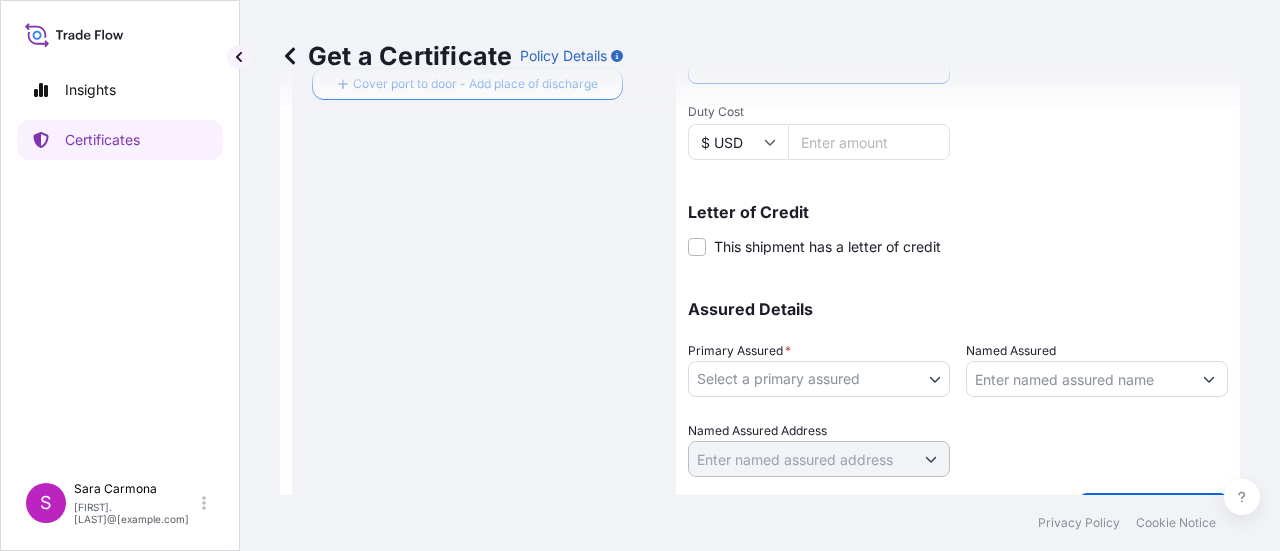 type on "2x20" 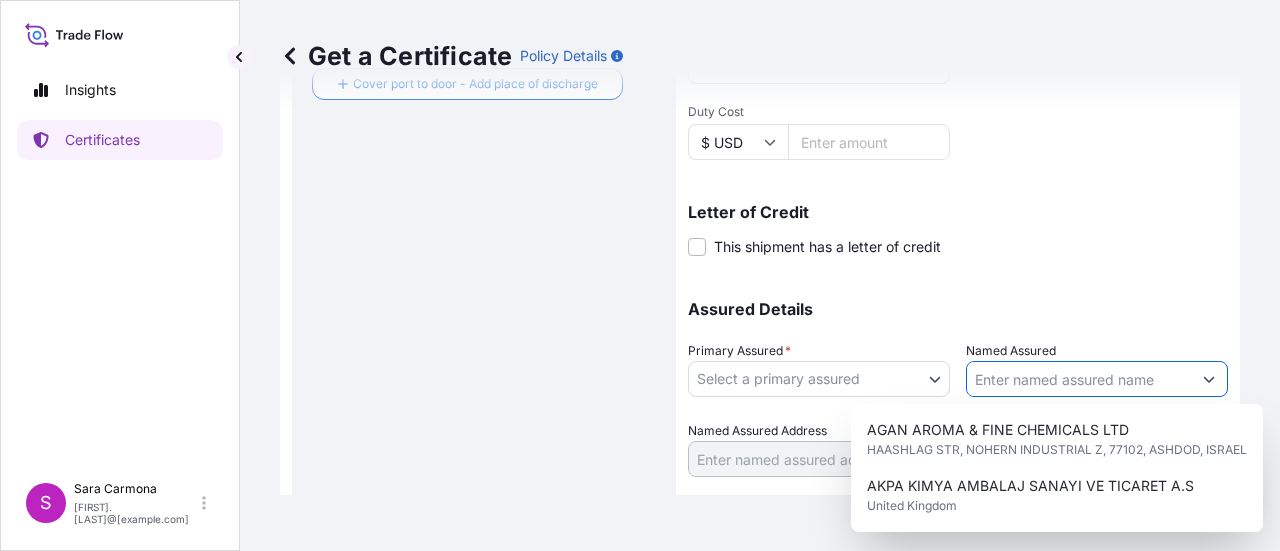 click on "Named Assured" at bounding box center [1079, 379] 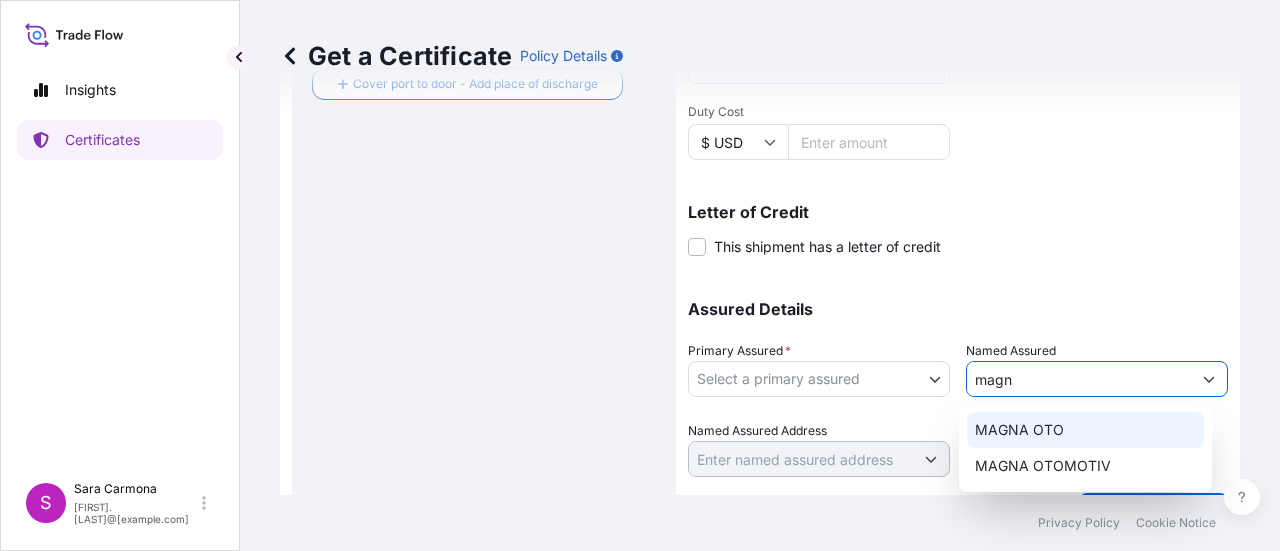 click on "MAGNA OTO" at bounding box center (1019, 430) 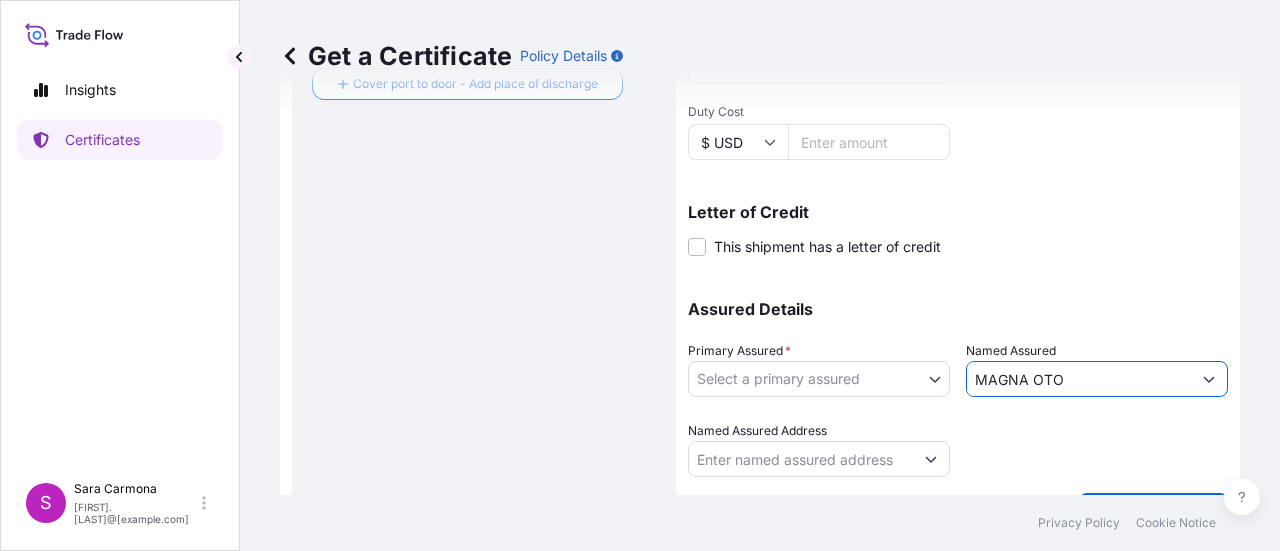type on "MAGNA OTO" 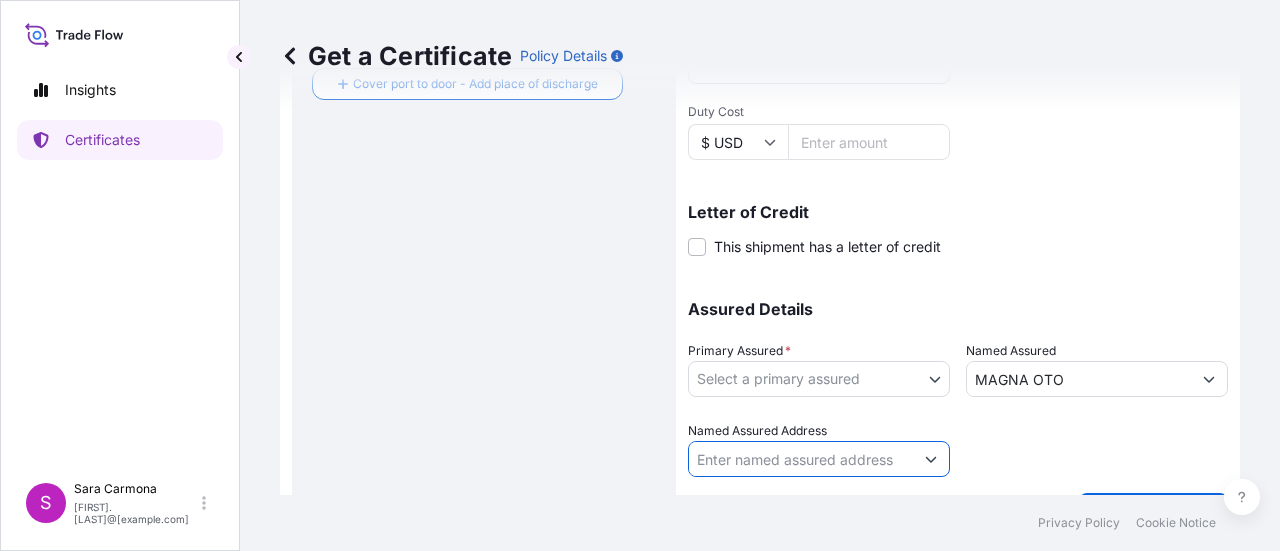 scroll, scrollTop: 649, scrollLeft: 0, axis: vertical 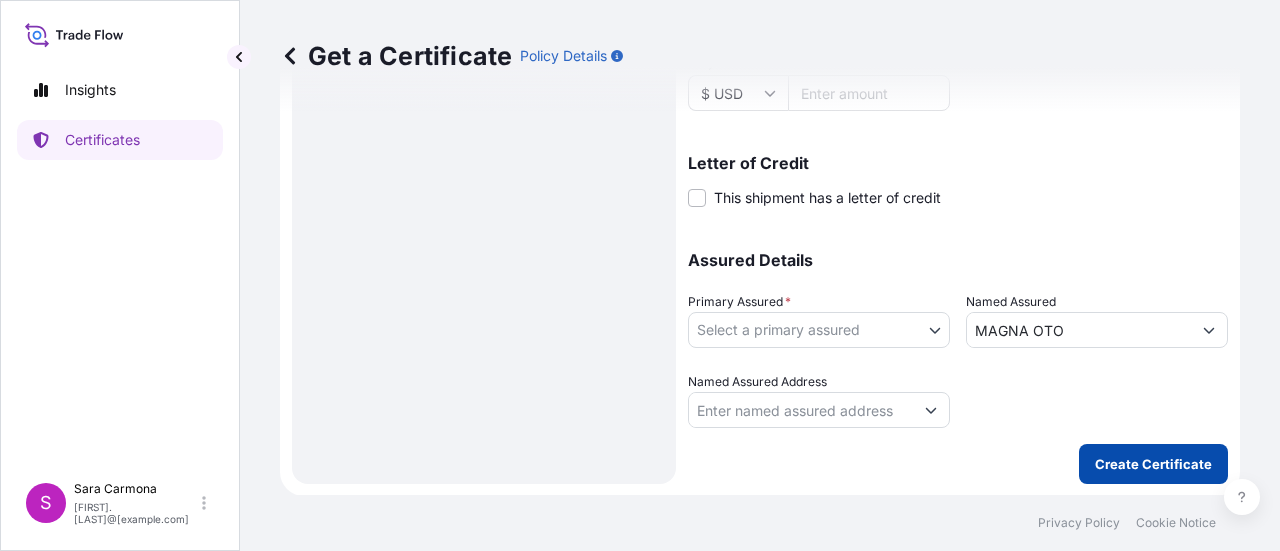click on "Create Certificate" at bounding box center (1153, 464) 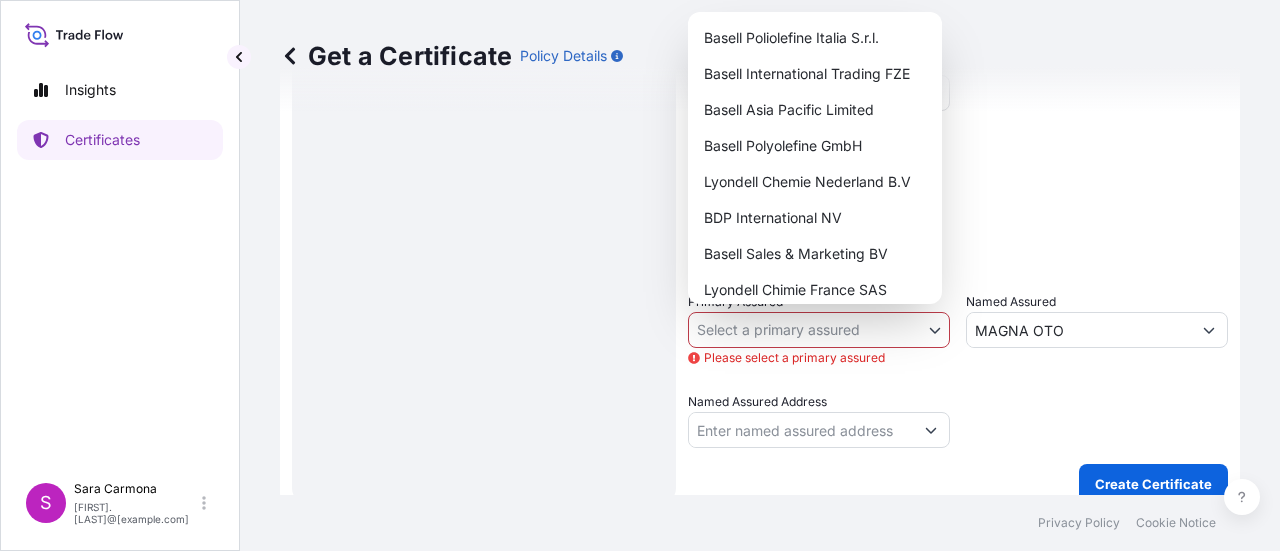 click on "Insights Certificates S [FIRST] [LAST] [FIRST].[LAST]@[example.com] Get a Certificate Policy Details Route Details Reset Route Details Cover door to port - Add loading place Place of loading Road / Inland Road / Inland Origin * ESBCN - [CITY], [COUNTRY] Main transport mode Sea Air Road Sea Destination * TRIZT - [CITY], [COUNTRY] Cover port to door - Add place of discharge Road / Inland Road / Inland Place of Discharge Shipment Details Issue date * [DATE] / [DATE] / [YEAR] Date of Departure * [DATE] / [DATE] / [YEAR] Date of Arrival [DATE] / [DATE] / [YEAR] Commodity * Liquid chemicals in bulk Packing Category Commercial Invoice Value * € EUR [PRICE] Reference [REFERENCE] Description of Cargo * polypropylene Vessel Name SEATRADE COLOMBIA Marks & Numbers 2x20 Freight Cost $ USD Duty Cost $ USD Letter of Credit This shipment has a letter of credit Letter of credit * Letter of credit may not exceed 12000 characters Assured Details Primary Assured * Select a primary assured Basell Polyolefine GmbH 0" at bounding box center (640, 275) 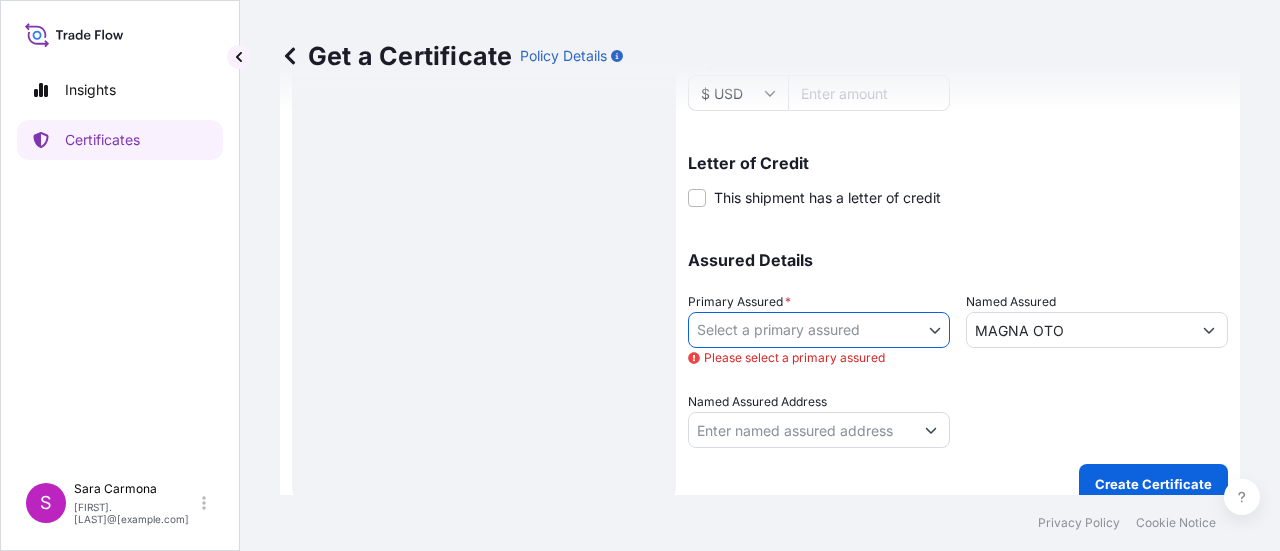 click on "Insights Certificates S [FIRST] [LAST] [FIRST].[LAST]@[example.com] Get a Certificate Policy Details Route Details Reset Route Details Cover door to port - Add loading place Place of loading Road / Inland Road / Inland Origin * ESBCN - [CITY], [COUNTRY] Main transport mode Sea Air Road Sea Destination * TRIZT - [CITY], [COUNTRY] Cover port to door - Add place of discharge Road / Inland Road / Inland Place of Discharge Shipment Details Issue date * [DATE] / [DATE] / [YEAR] Date of Departure * [DATE] / [DATE] / [YEAR] Date of Arrival [DATE] / [DATE] / [YEAR] Commodity * Liquid chemicals in bulk Packing Category Commercial Invoice Value * € EUR [PRICE] Reference [REFERENCE] Description of Cargo * polypropylene Vessel Name SEATRADE COLOMBIA Marks & Numbers 2x20 Freight Cost $ USD Duty Cost $ USD Letter of Credit This shipment has a letter of credit Letter of credit * Letter of credit may not exceed 12000 characters Assured Details Primary Assured * Select a primary assured Please select a primary assured Basell Poliolefine Italia S.r.l. 0" at bounding box center (640, 275) 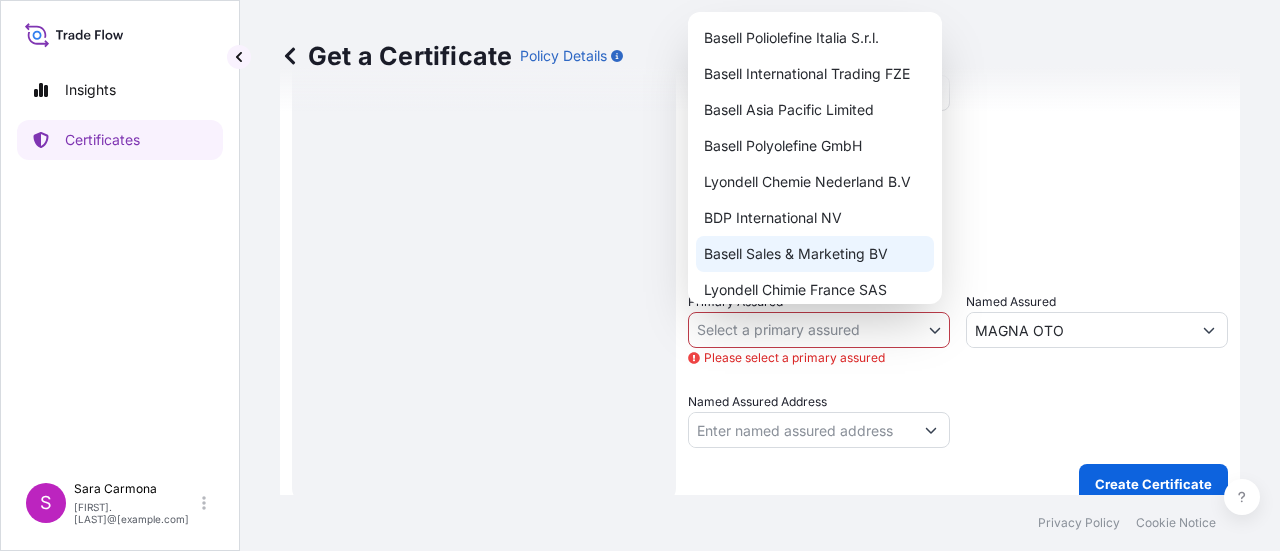 click on "Basell Sales & Marketing BV" at bounding box center (815, 254) 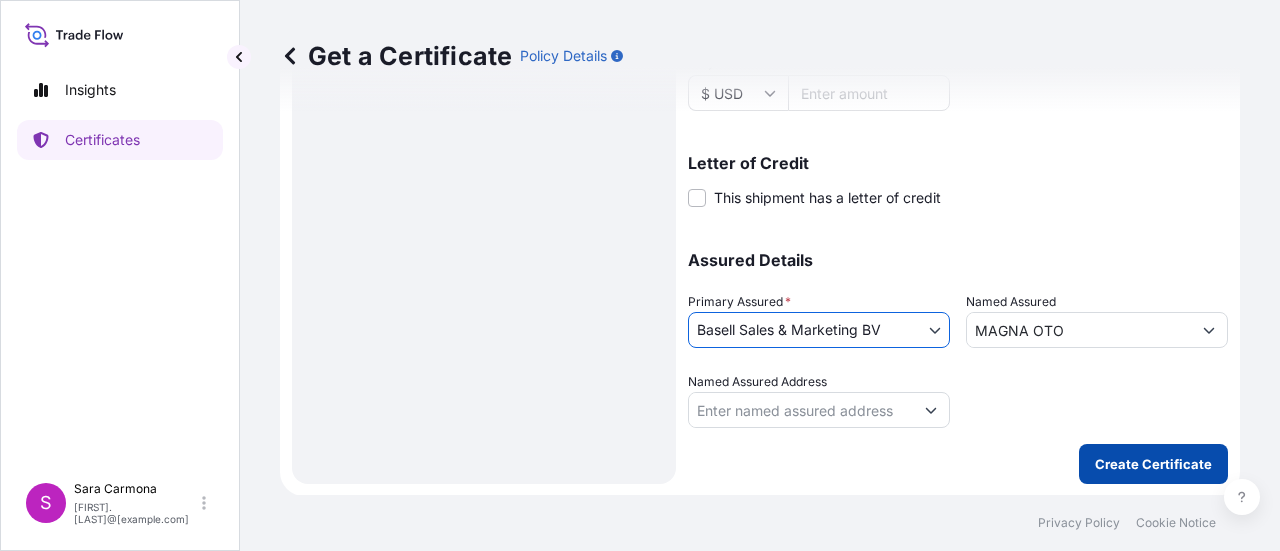 click on "Create Certificate" at bounding box center (1153, 464) 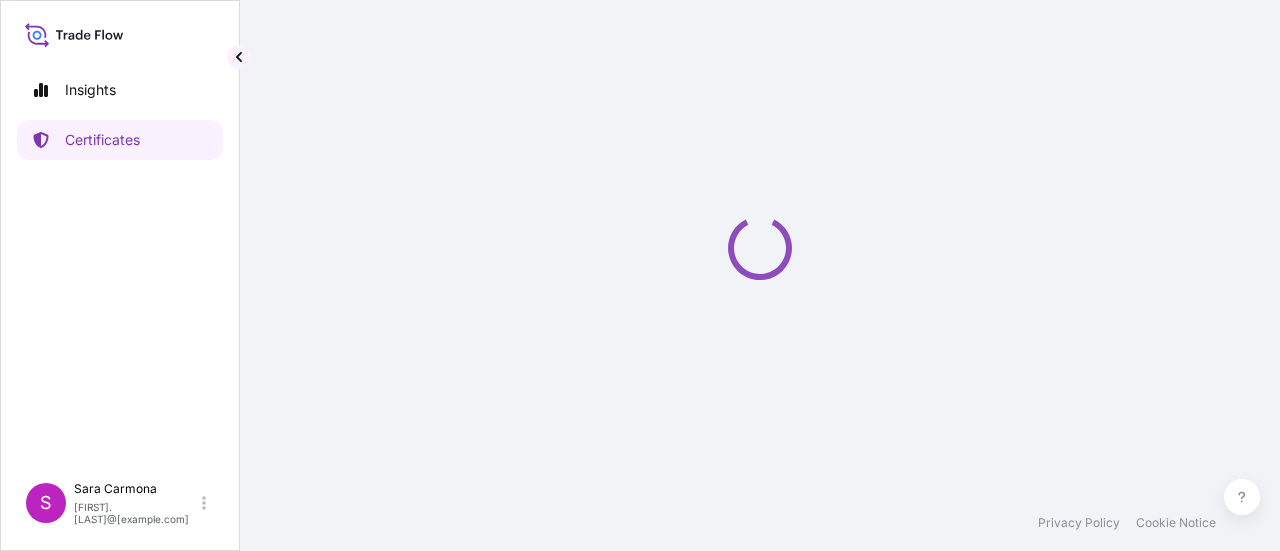 scroll, scrollTop: 0, scrollLeft: 0, axis: both 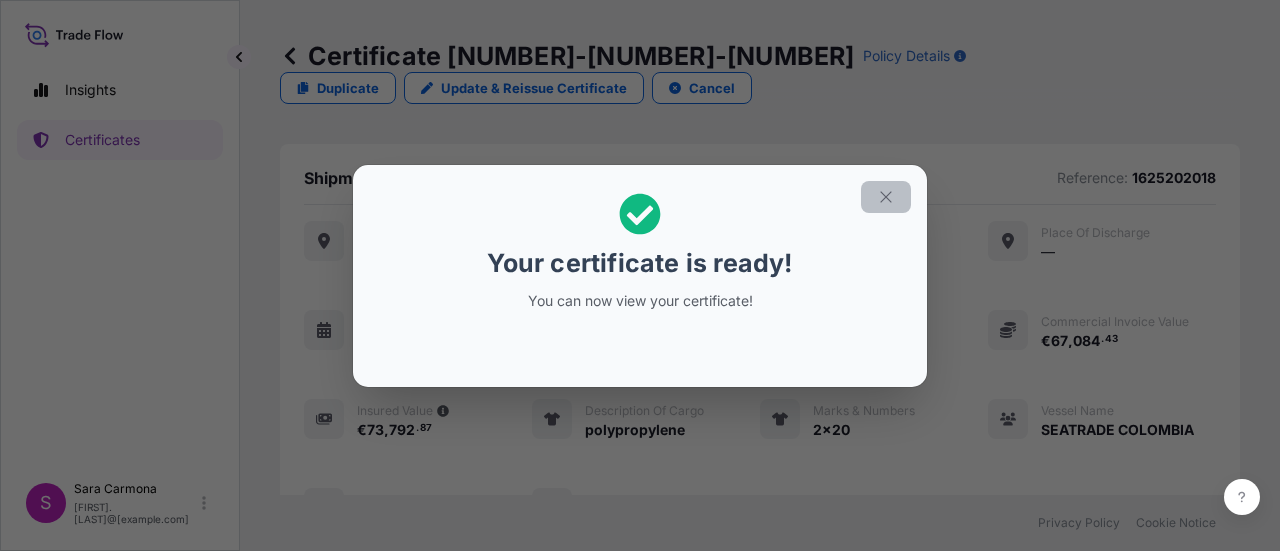 click 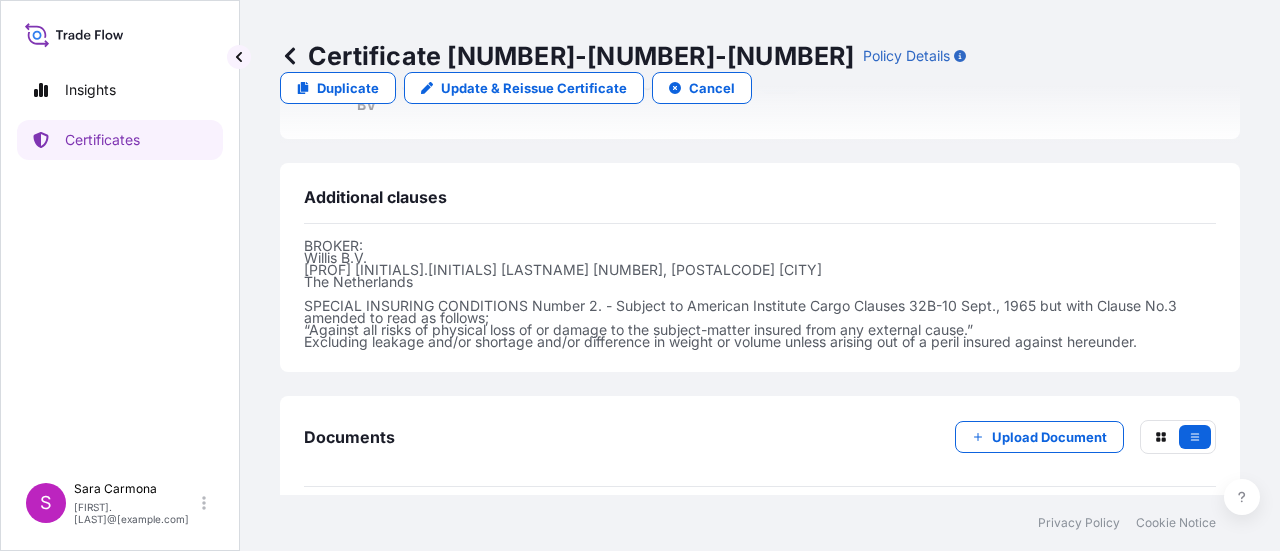 scroll, scrollTop: 652, scrollLeft: 0, axis: vertical 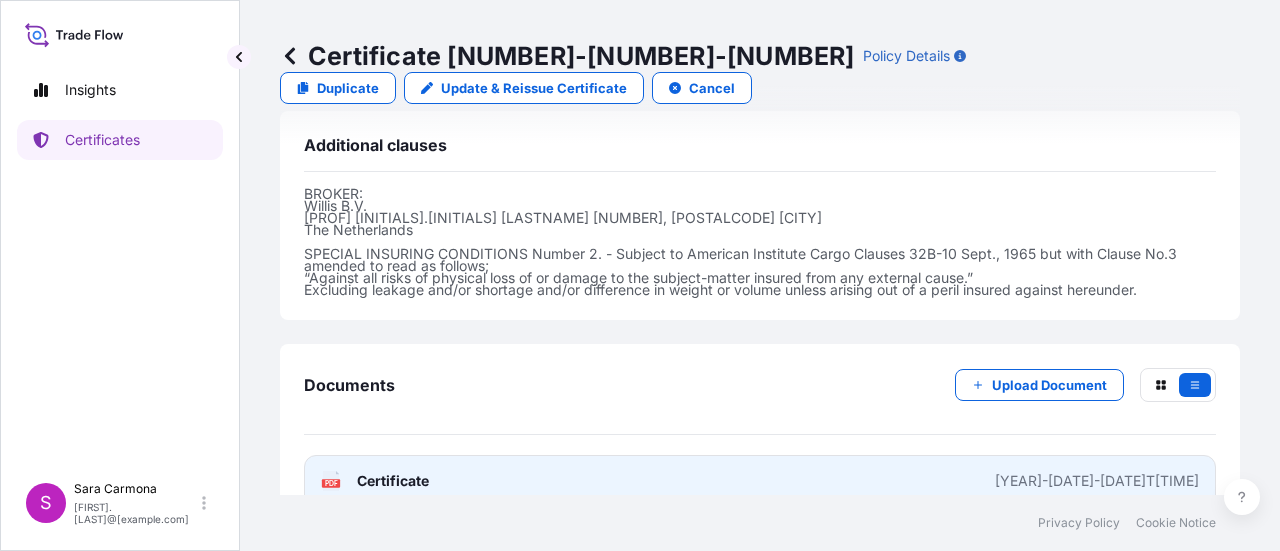 click on "PDF" 